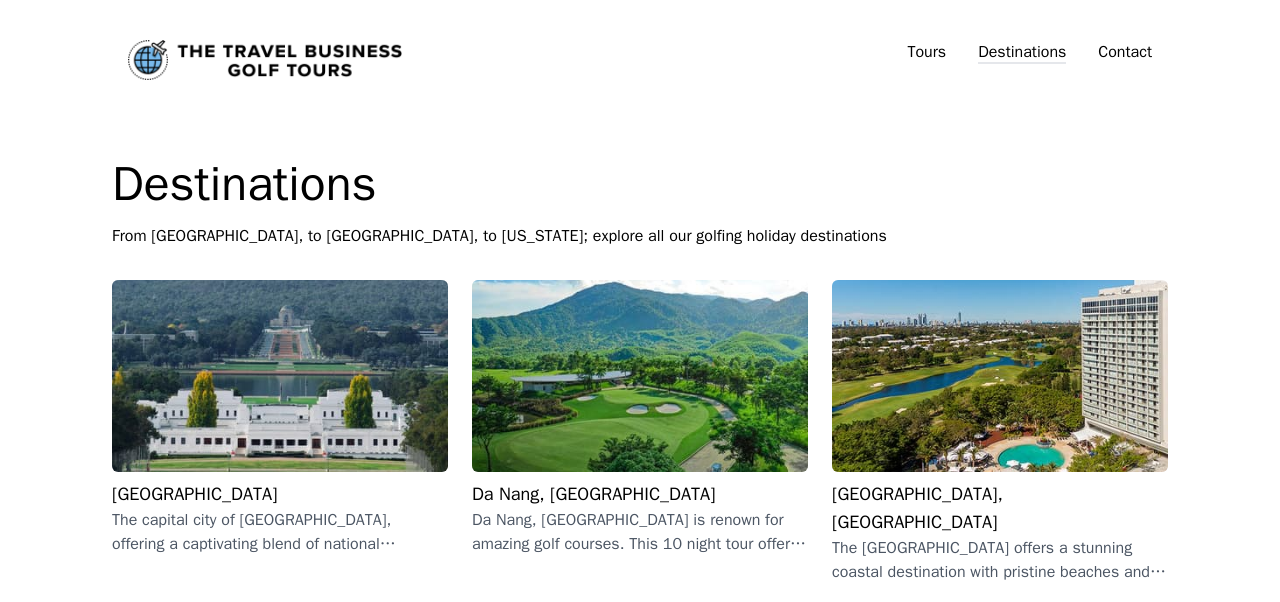 scroll, scrollTop: 0, scrollLeft: 0, axis: both 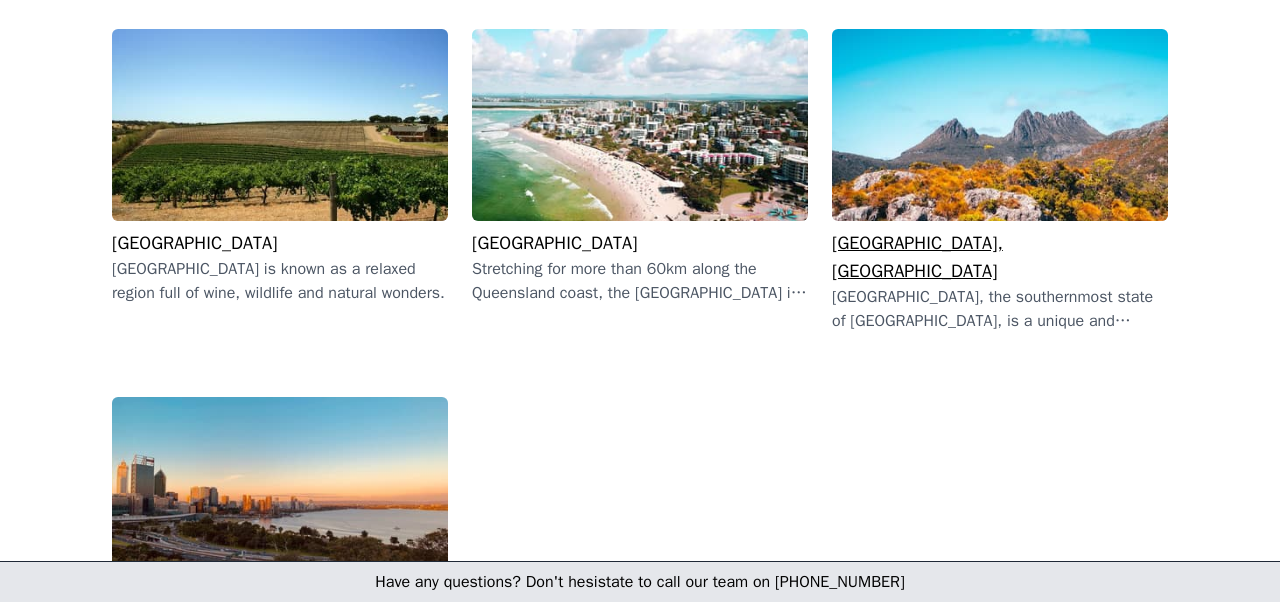 click on "[GEOGRAPHIC_DATA], [GEOGRAPHIC_DATA]" at bounding box center [1000, 257] 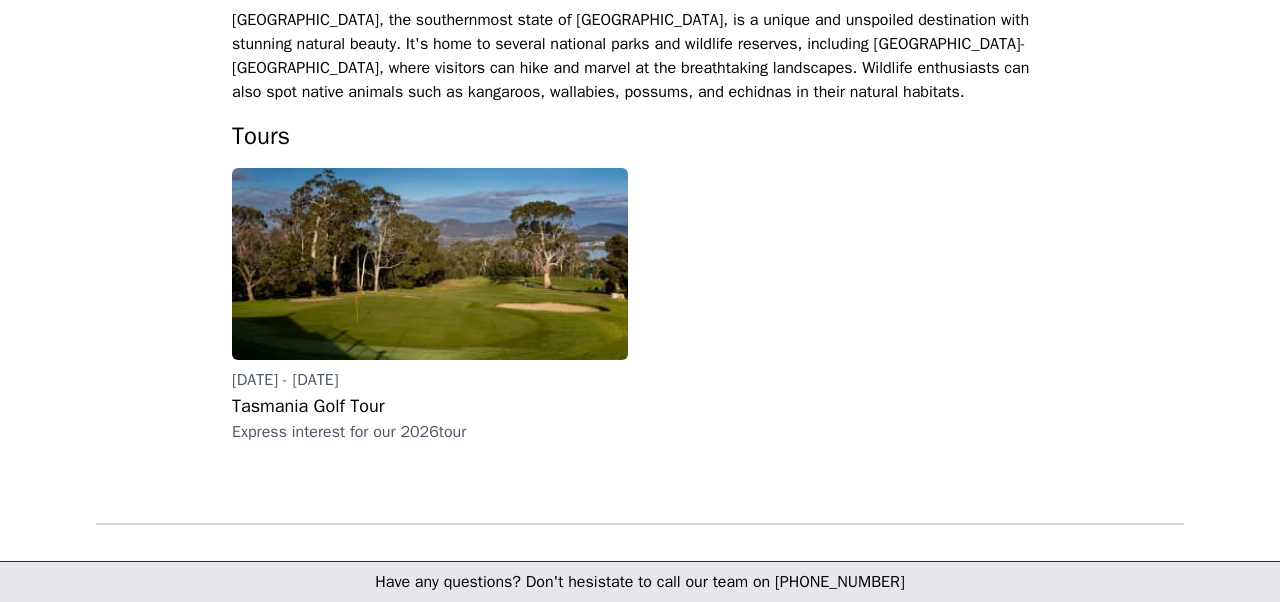scroll, scrollTop: 497, scrollLeft: 0, axis: vertical 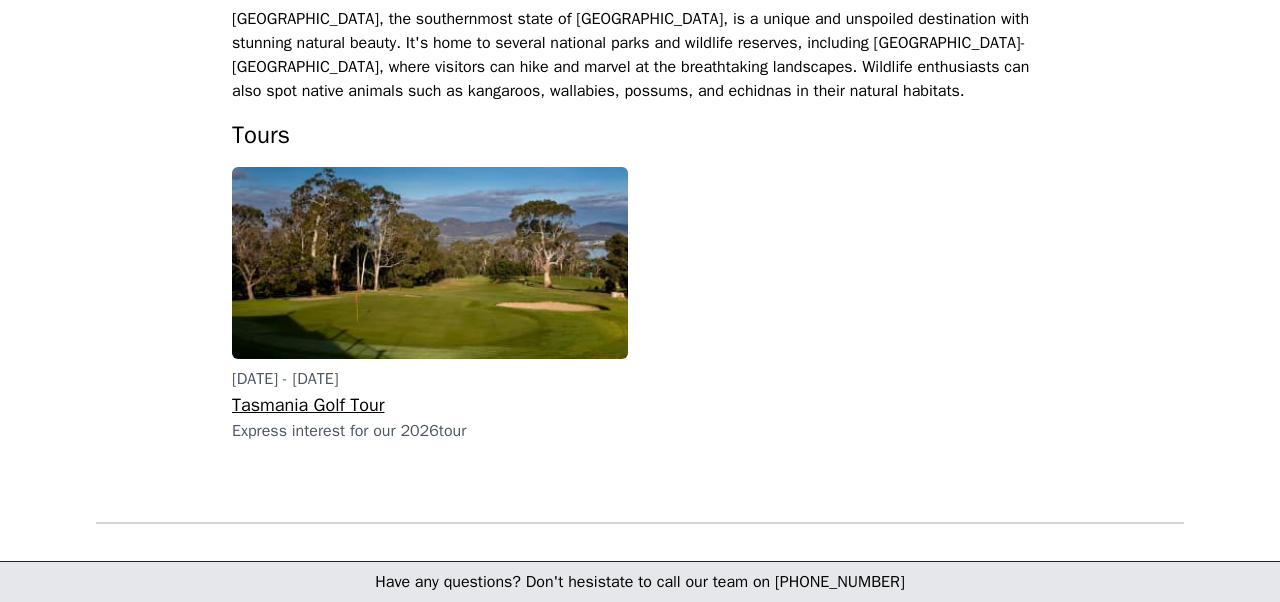 click at bounding box center (430, 263) 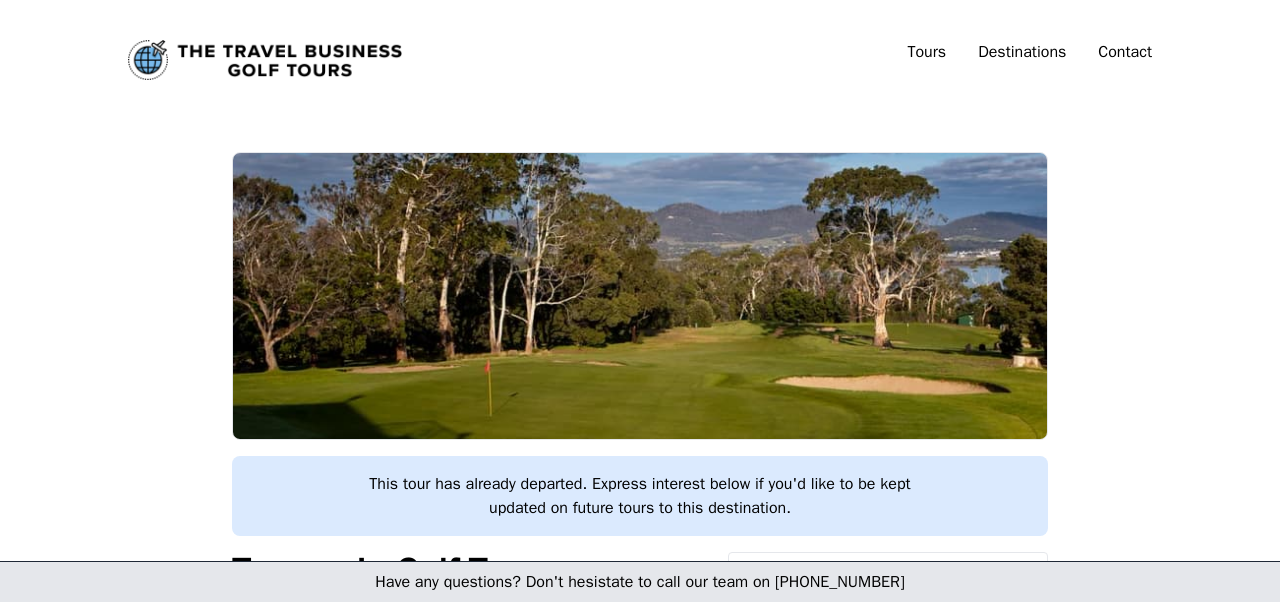 scroll, scrollTop: 0, scrollLeft: 0, axis: both 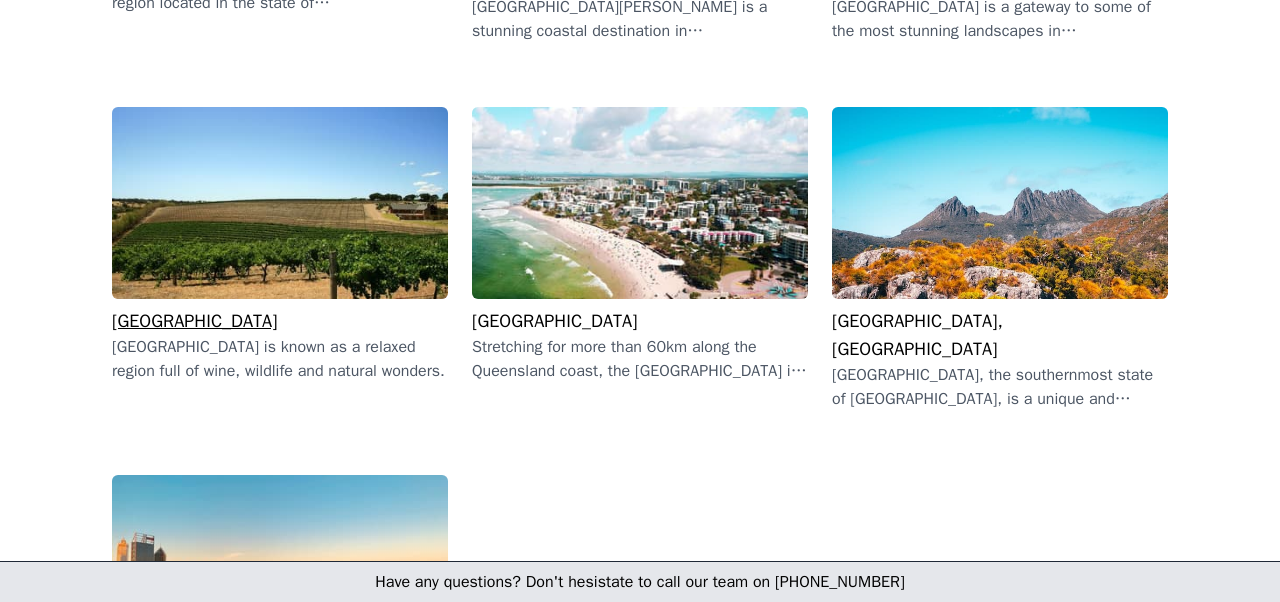 click at bounding box center [280, 203] 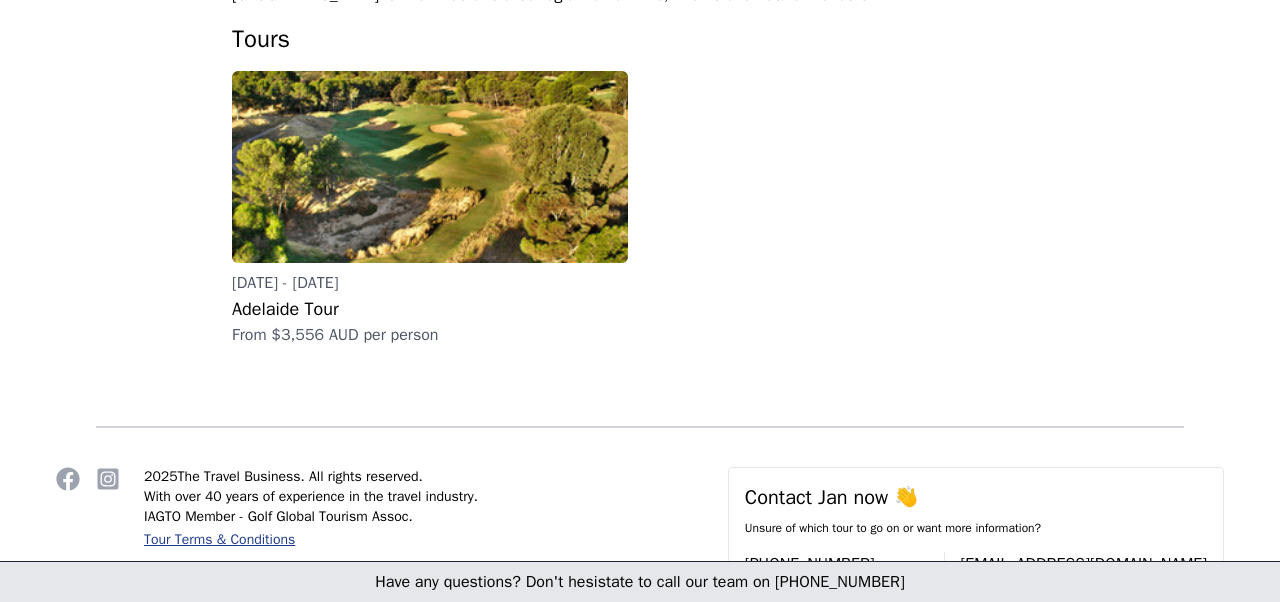 scroll, scrollTop: 523, scrollLeft: 0, axis: vertical 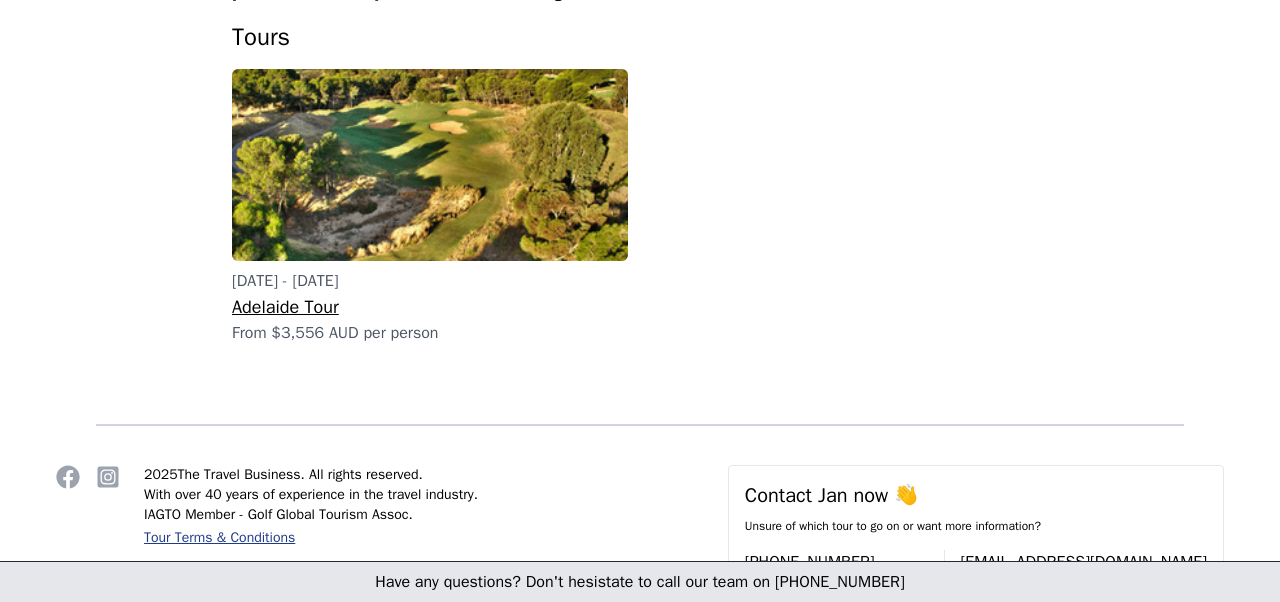 click at bounding box center (430, 165) 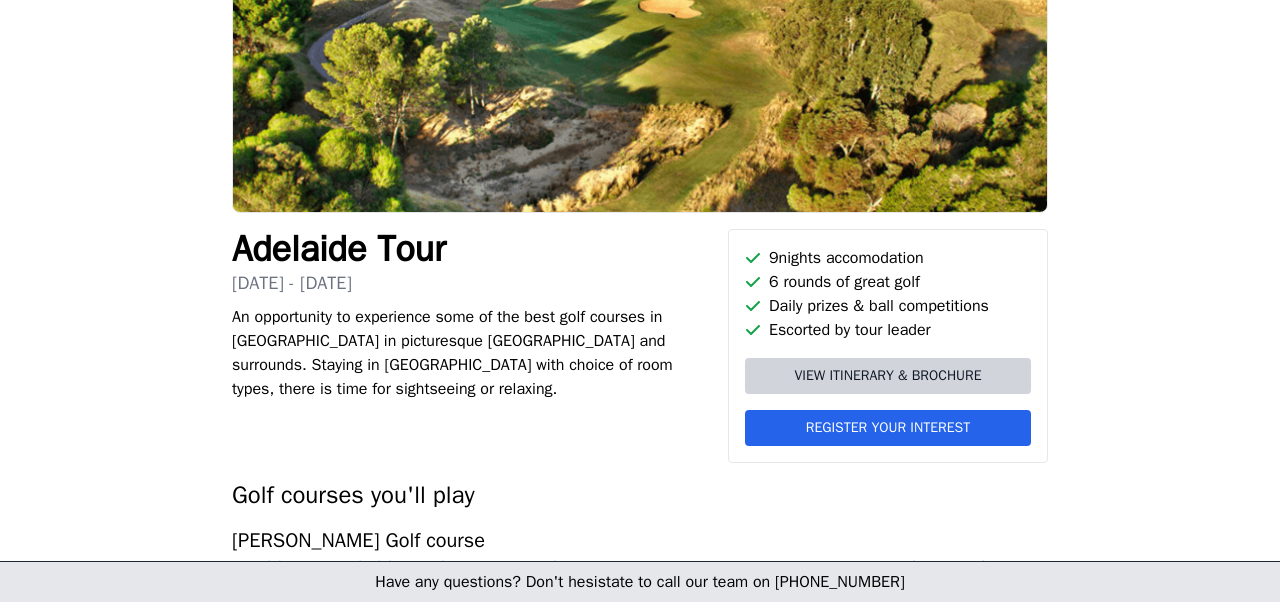 scroll, scrollTop: 228, scrollLeft: 0, axis: vertical 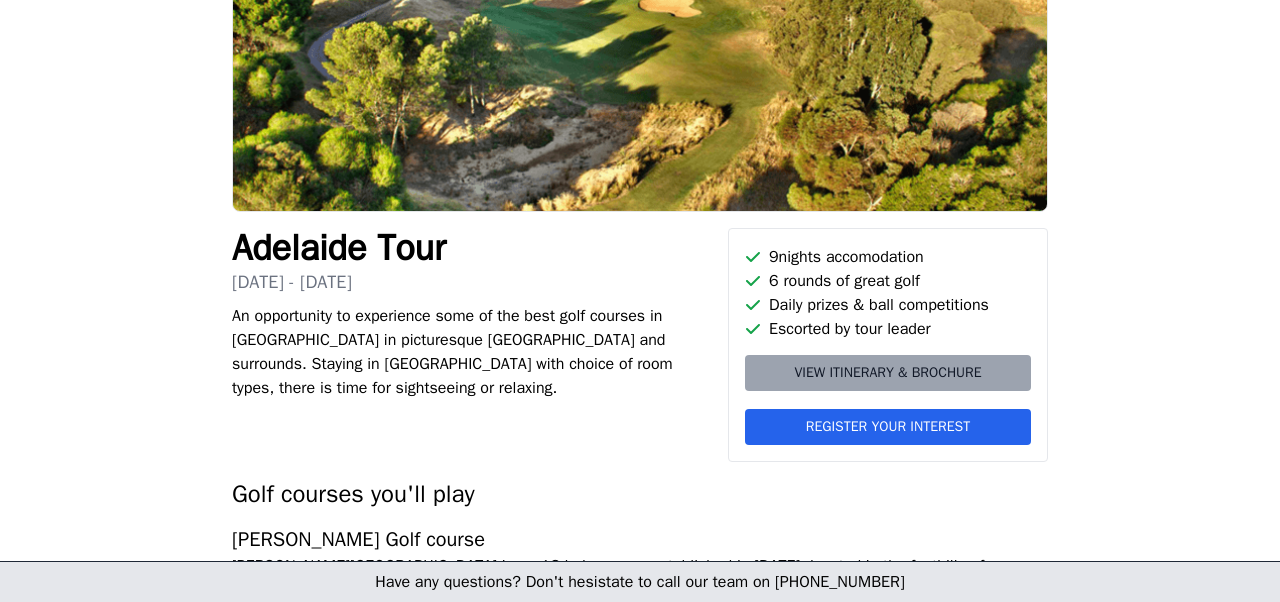 click on "View itinerary & brochure" at bounding box center (887, 373) 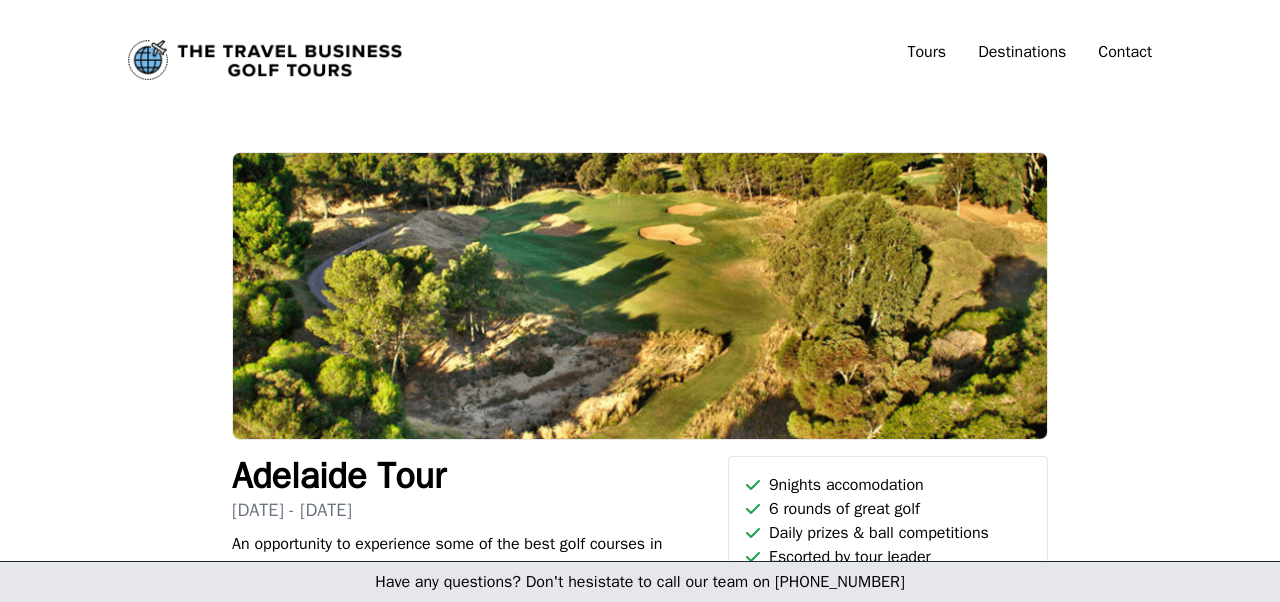 scroll, scrollTop: 0, scrollLeft: 0, axis: both 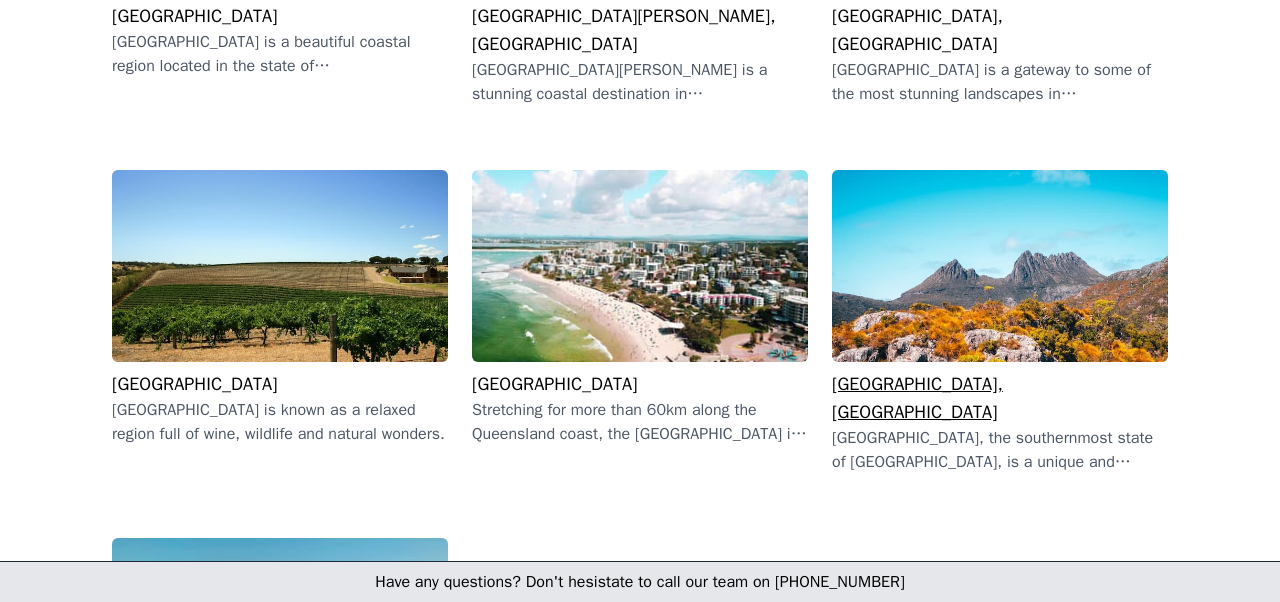 click at bounding box center [1000, 266] 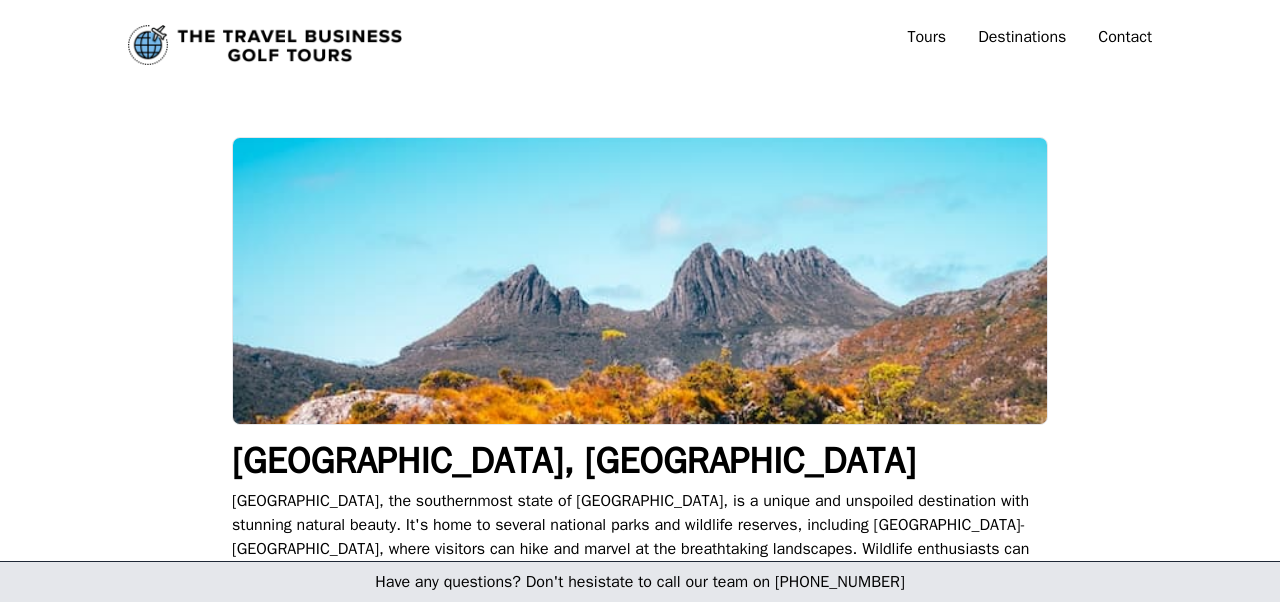 scroll, scrollTop: 0, scrollLeft: 0, axis: both 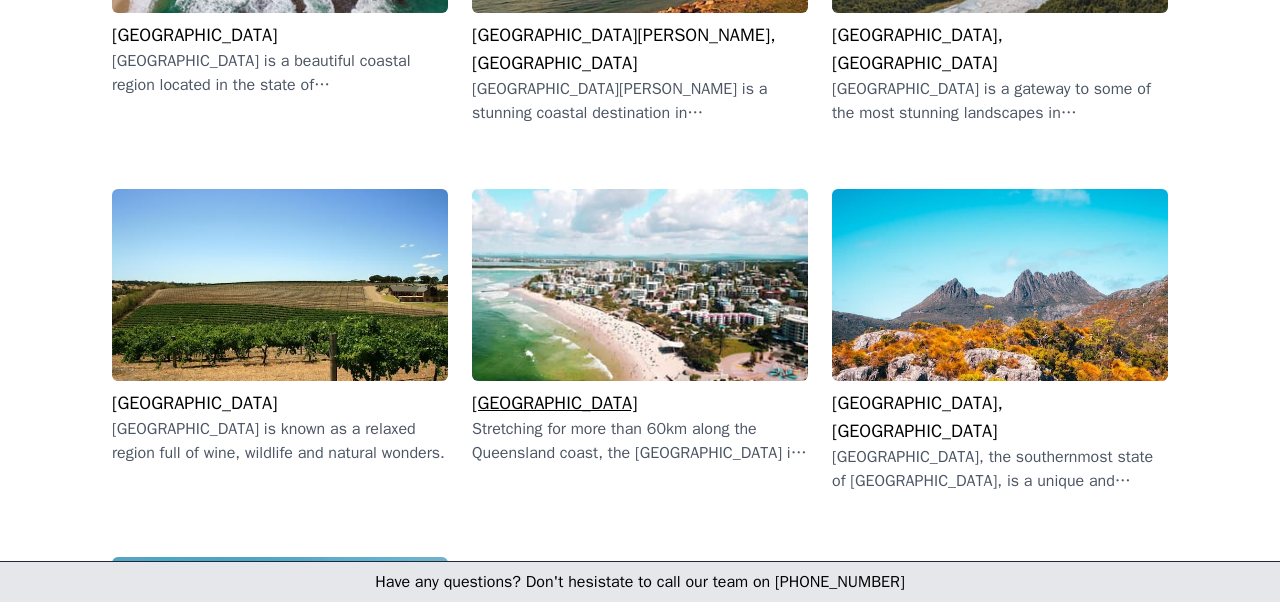 click on "[GEOGRAPHIC_DATA]" at bounding box center [640, 403] 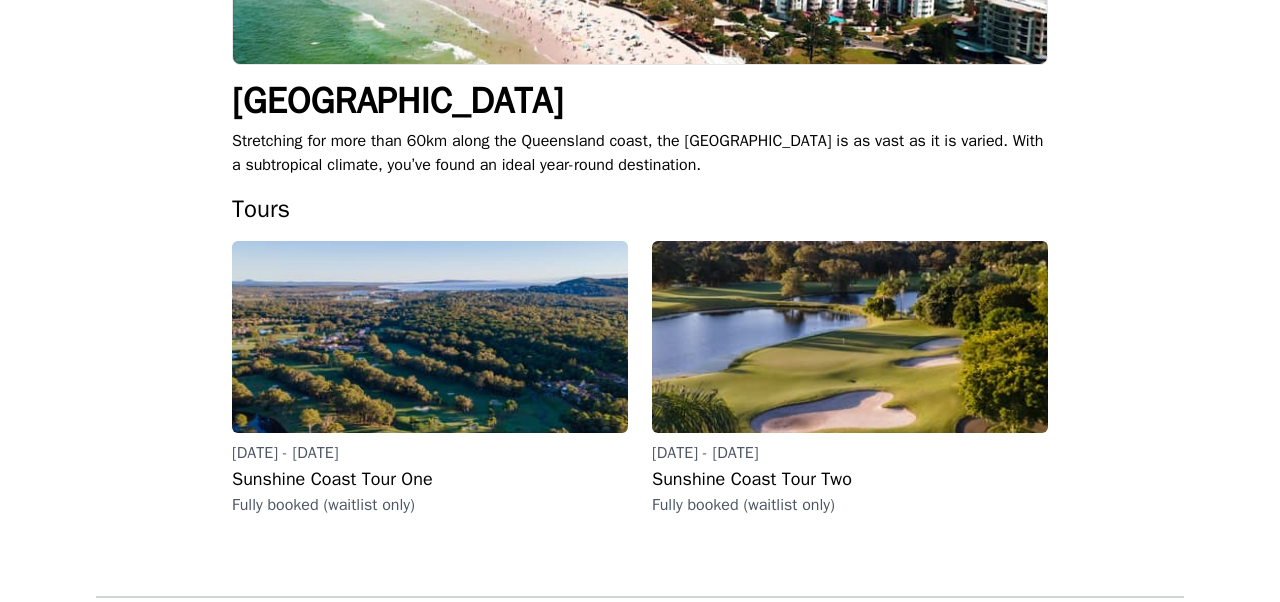 scroll, scrollTop: 378, scrollLeft: 0, axis: vertical 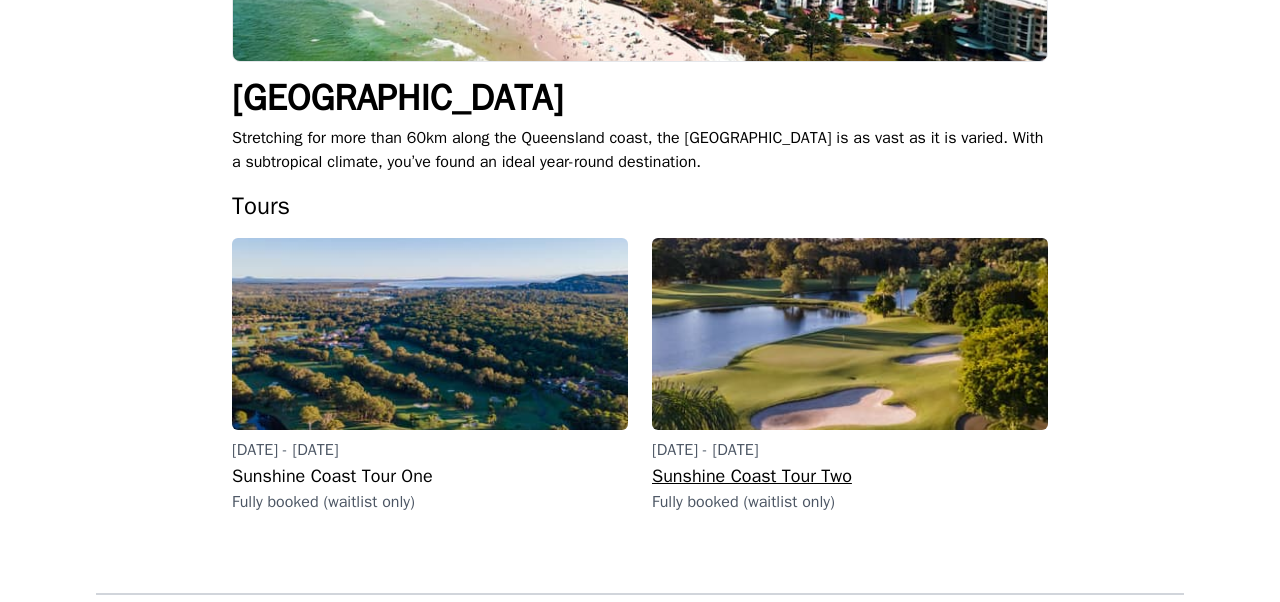 click on "Sunshine Coast Tour Two" at bounding box center [850, 476] 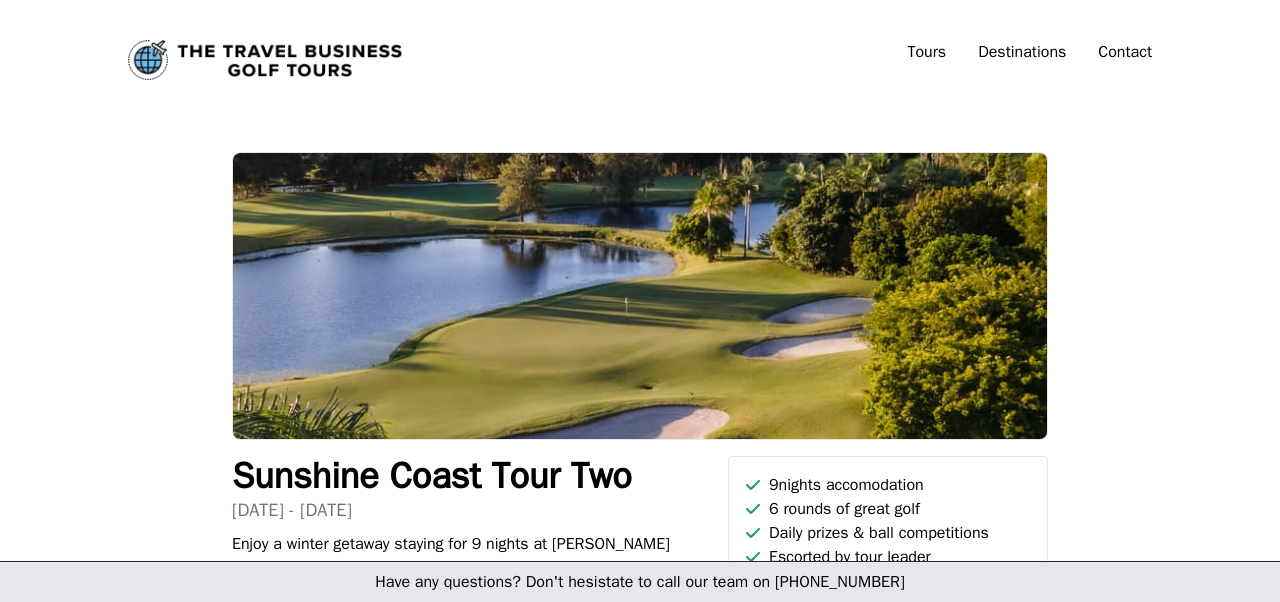 scroll, scrollTop: 0, scrollLeft: 0, axis: both 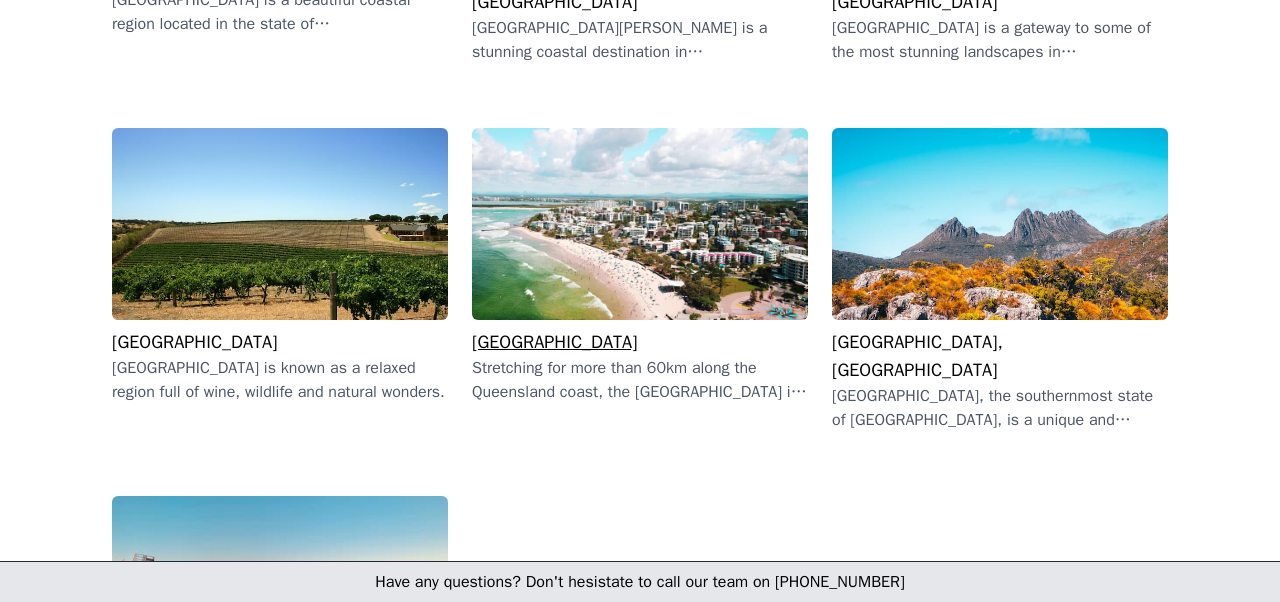 click at bounding box center [640, 224] 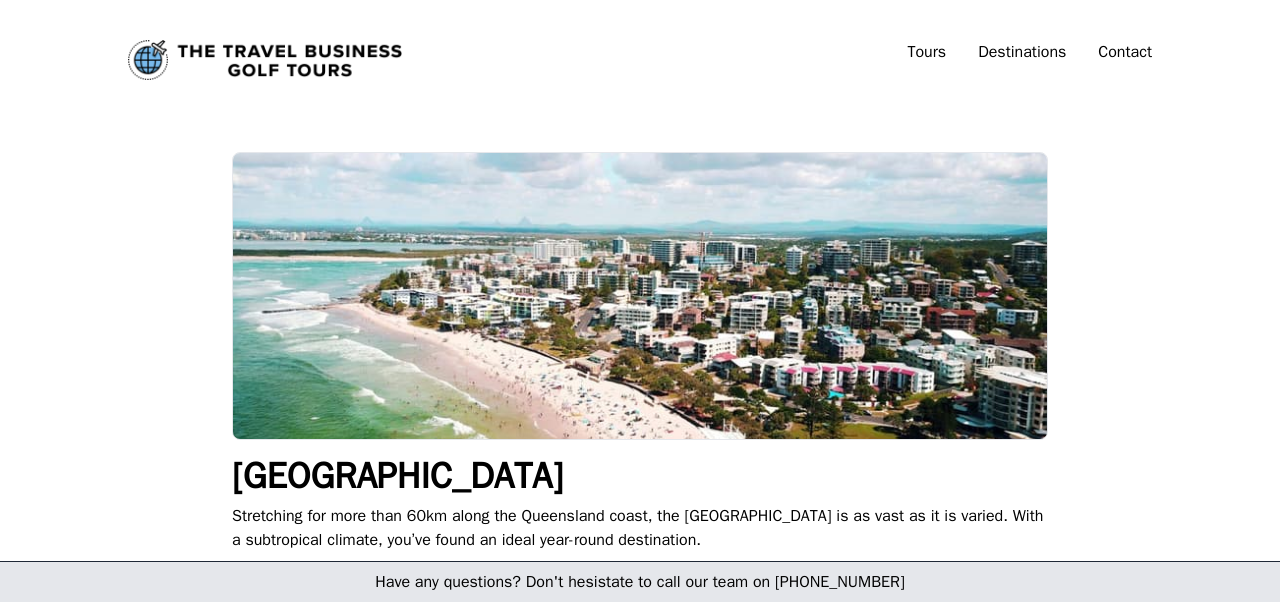 scroll, scrollTop: 0, scrollLeft: 0, axis: both 